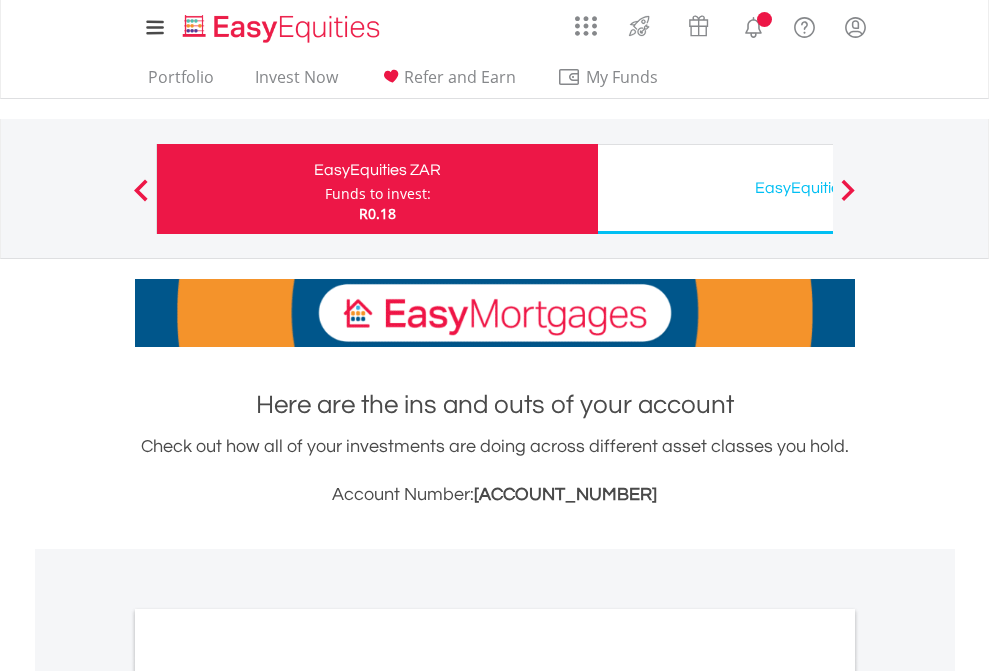 scroll, scrollTop: 0, scrollLeft: 0, axis: both 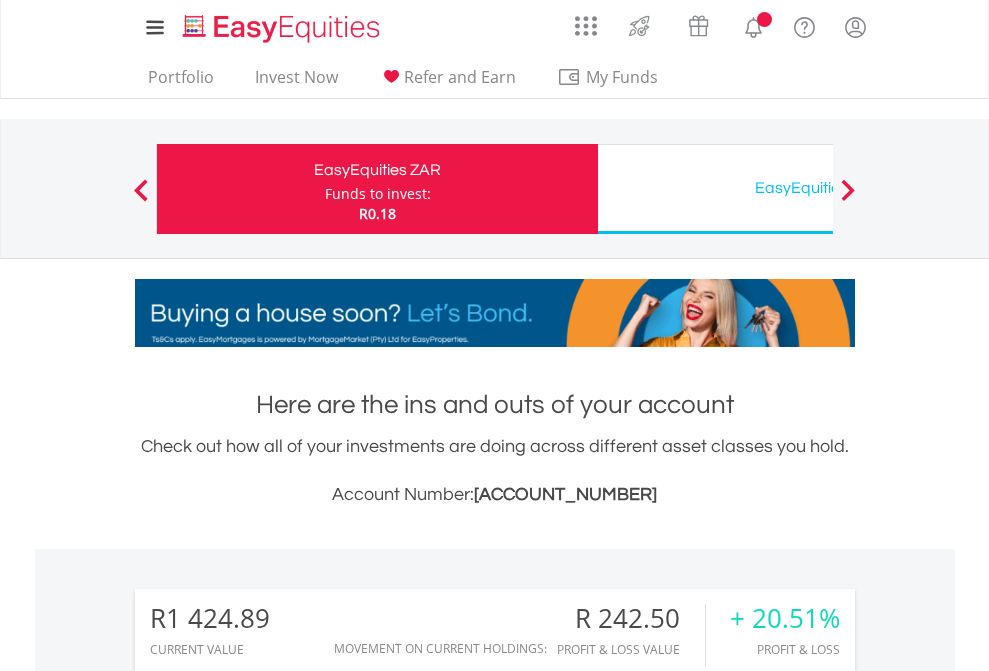 click on "Funds to invest:" at bounding box center (378, 194) 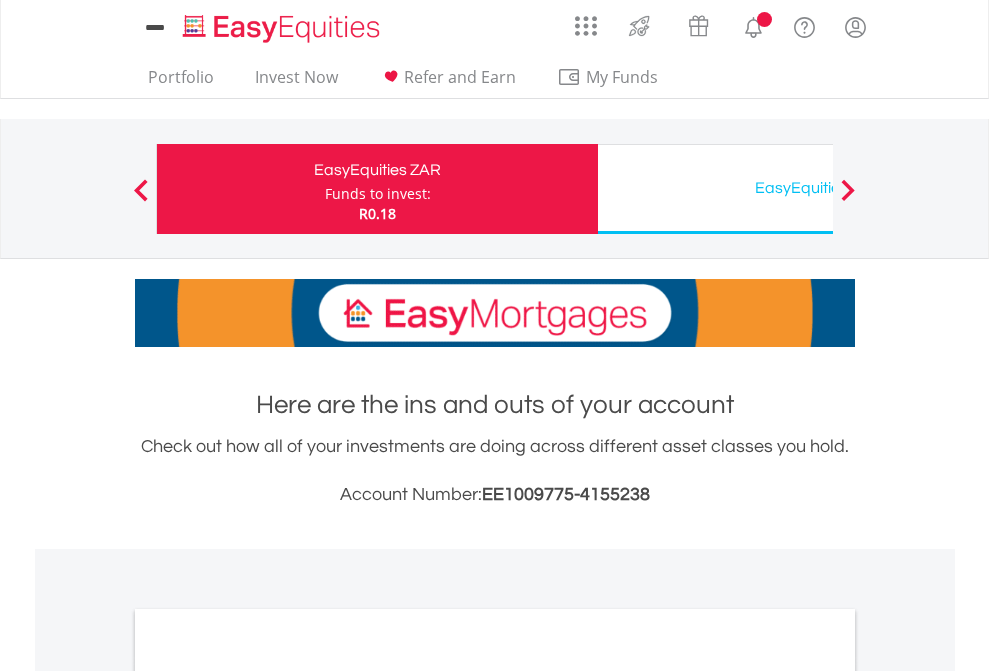 scroll, scrollTop: 0, scrollLeft: 0, axis: both 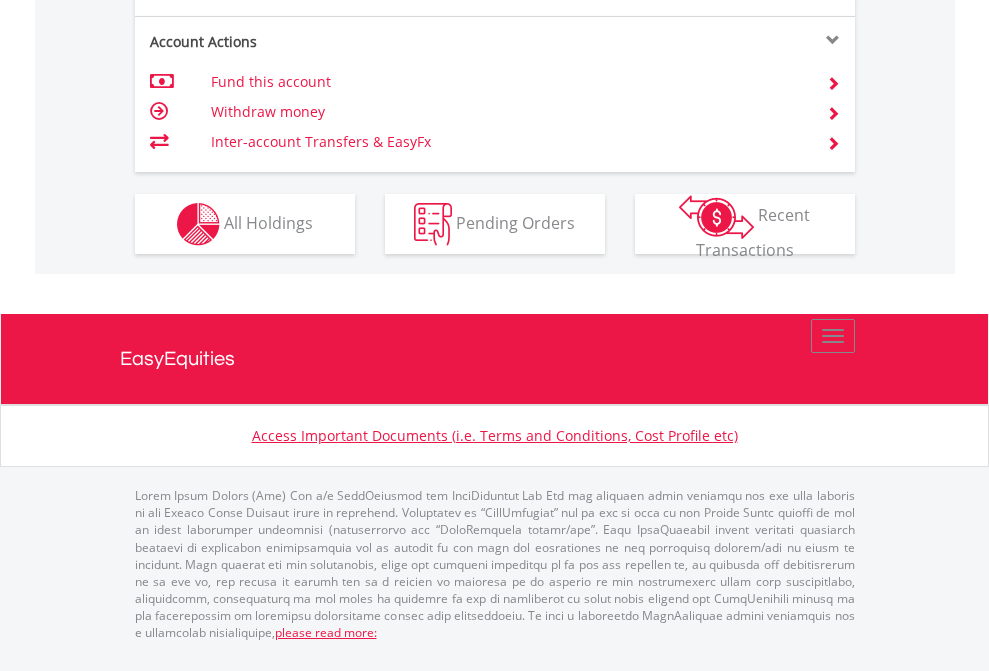click on "Investment types" at bounding box center (706, -337) 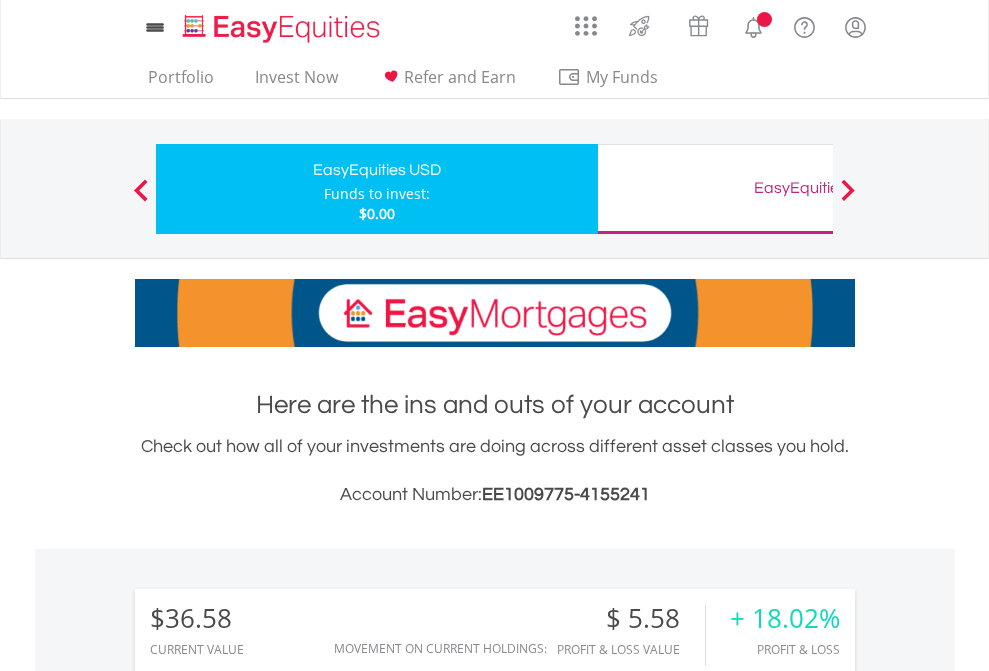 scroll, scrollTop: 0, scrollLeft: 0, axis: both 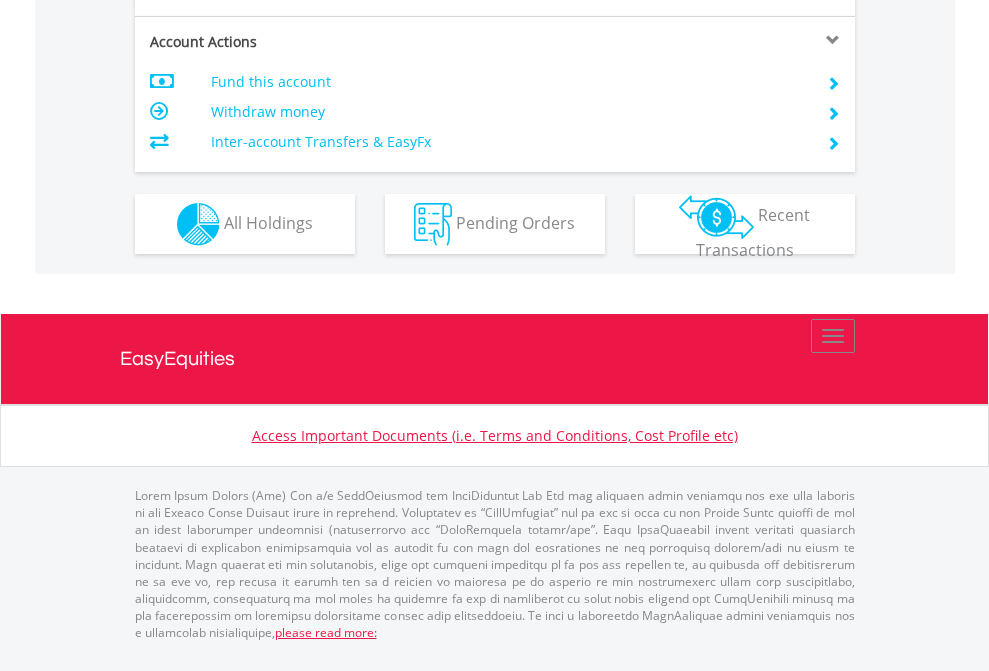 click on "Investment types" at bounding box center (706, -337) 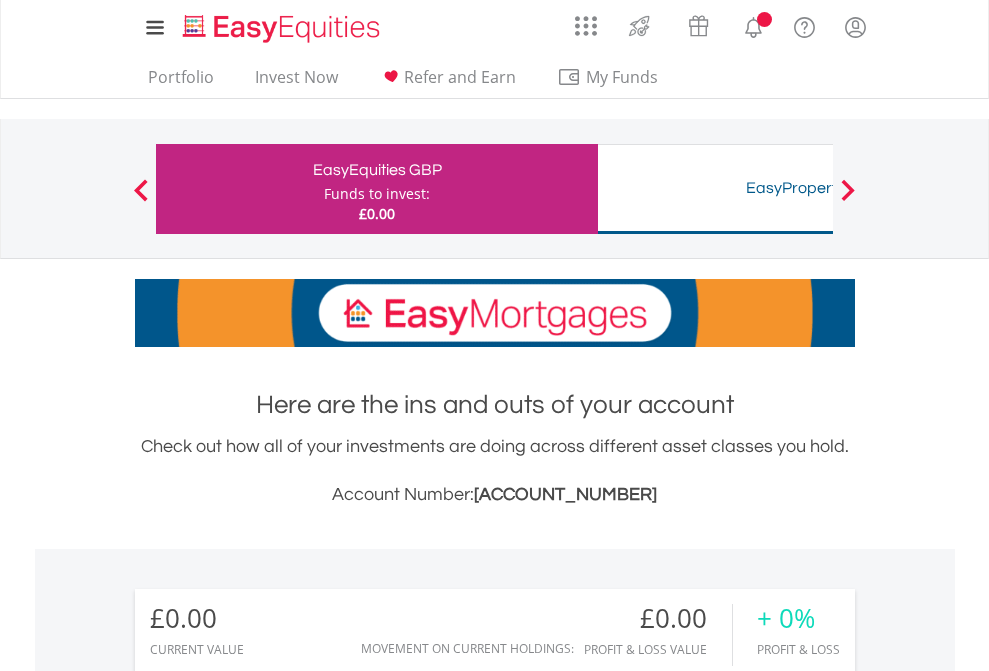 scroll, scrollTop: 0, scrollLeft: 0, axis: both 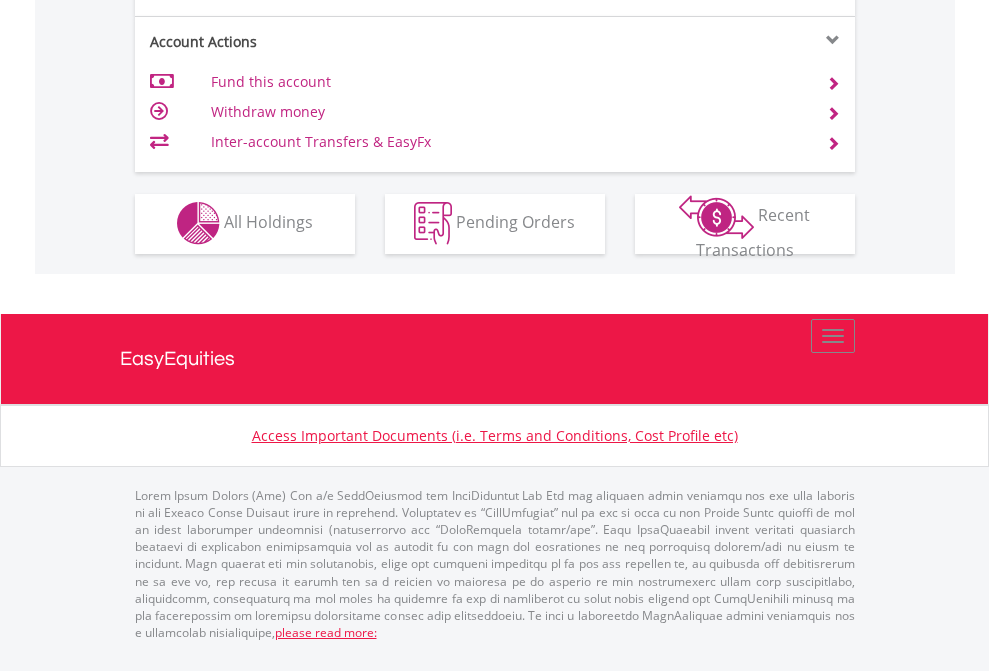 click on "Investment types" at bounding box center [706, -353] 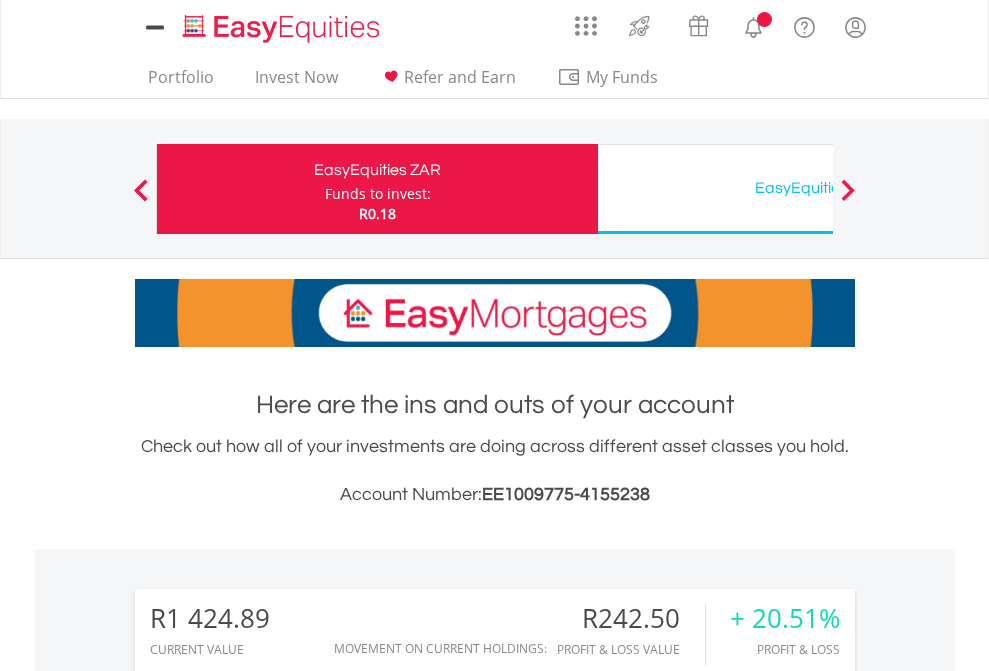 scroll, scrollTop: 0, scrollLeft: 0, axis: both 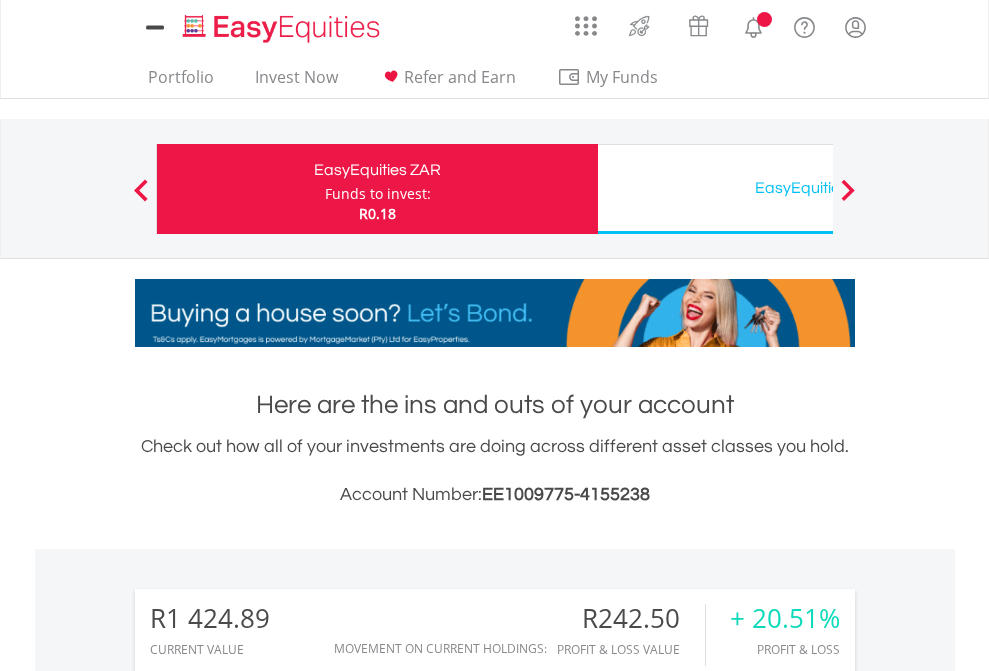click on "All Holdings" at bounding box center (268, 1506) 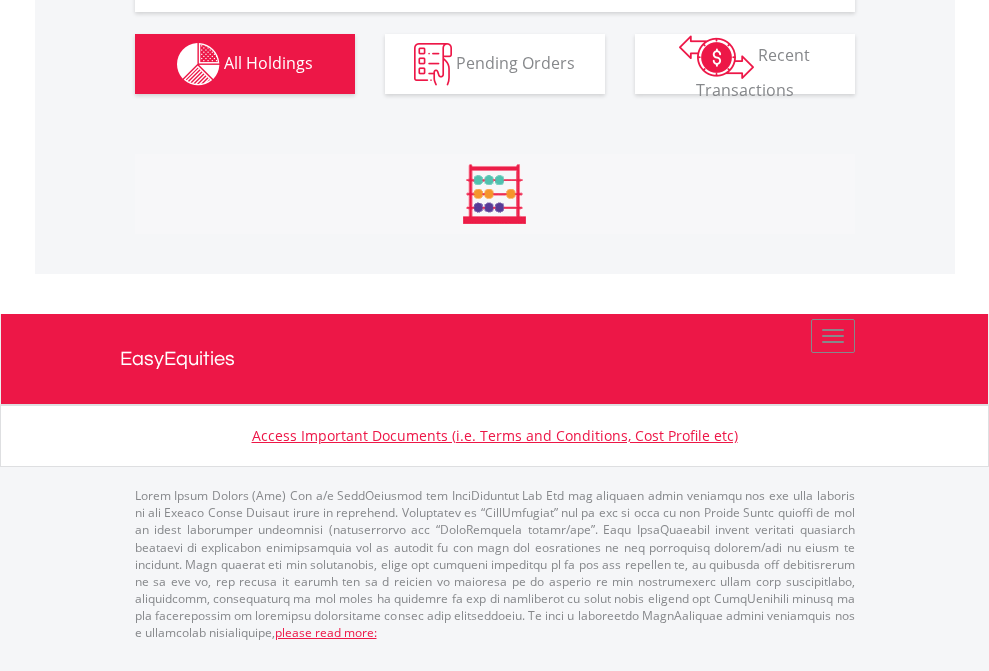 scroll, scrollTop: 2264, scrollLeft: 0, axis: vertical 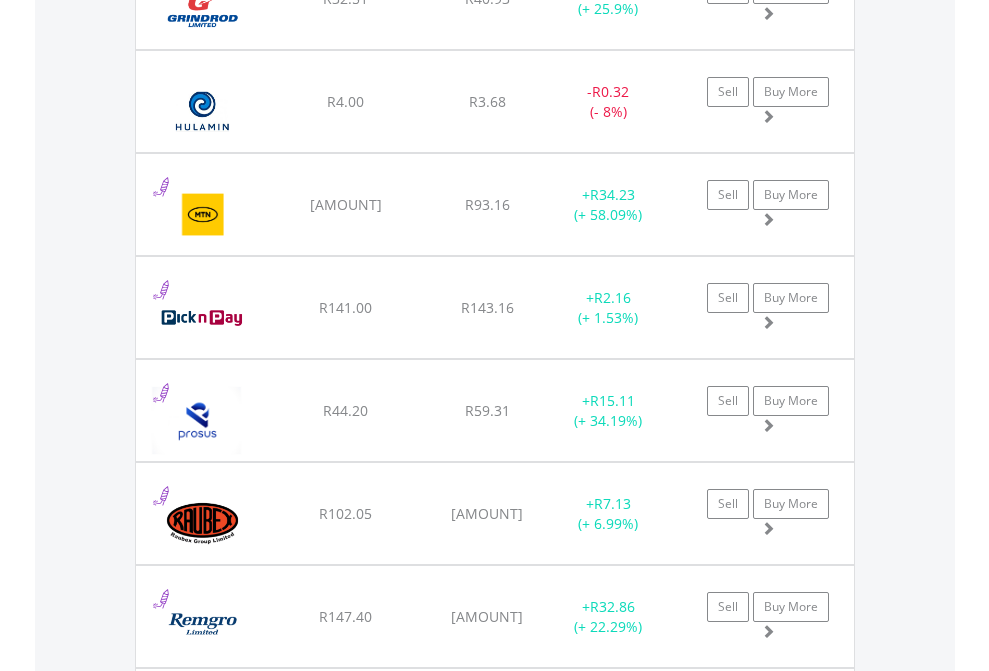 click on "EasyEquities USD" at bounding box center (818, -2076) 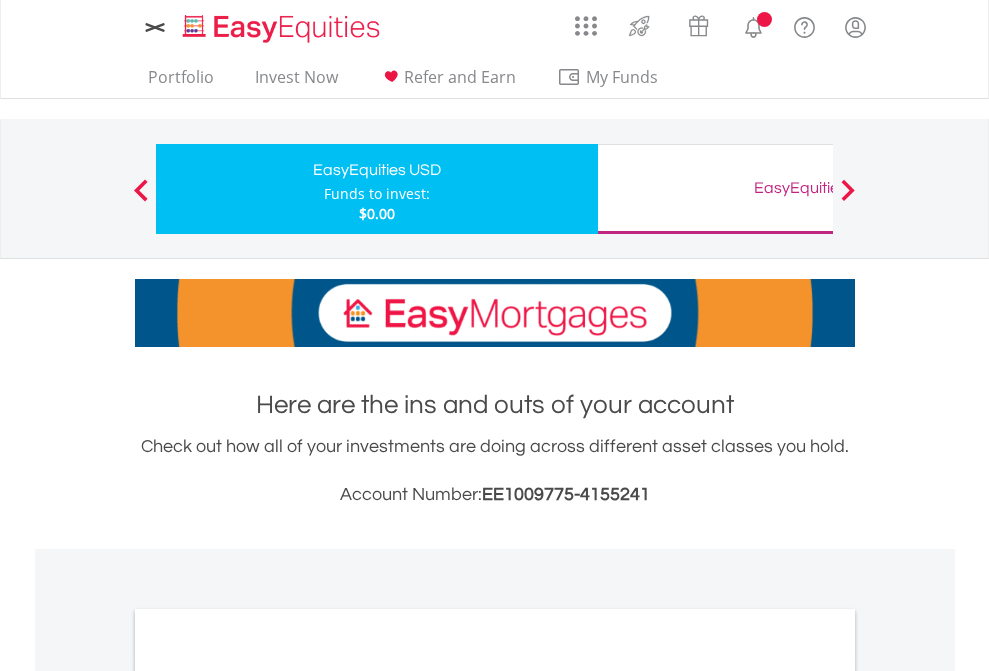 scroll, scrollTop: 1202, scrollLeft: 0, axis: vertical 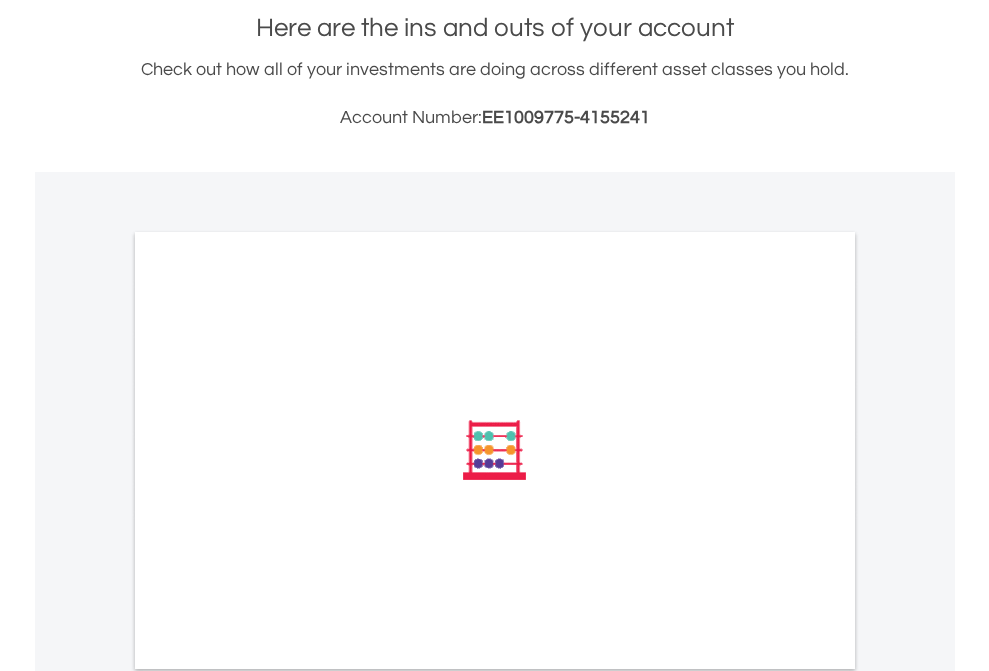 click on "All Holdings" at bounding box center [268, 719] 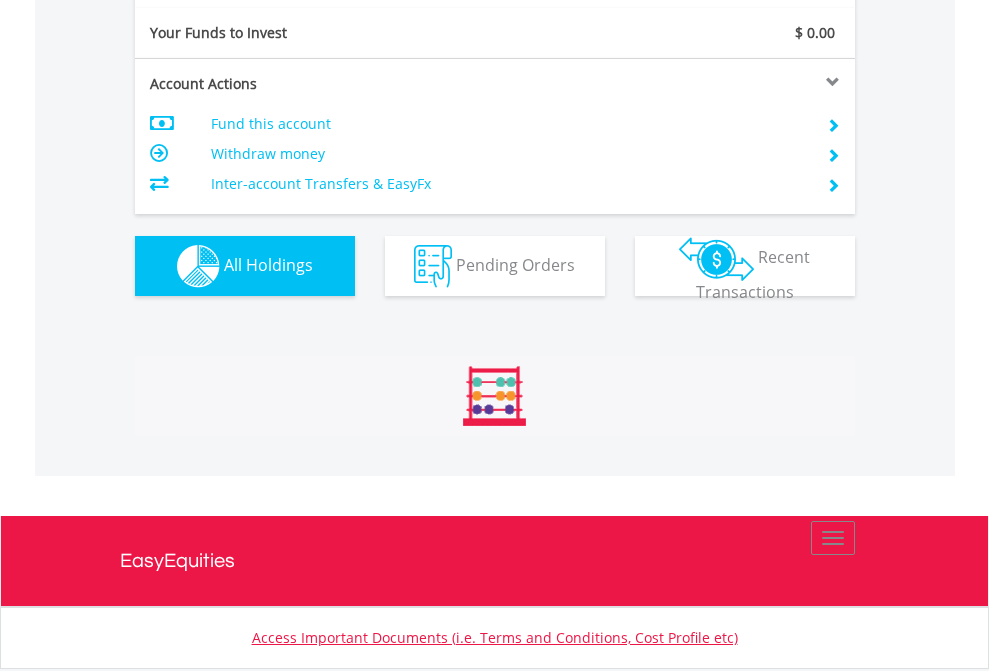 scroll, scrollTop: 999808, scrollLeft: 999687, axis: both 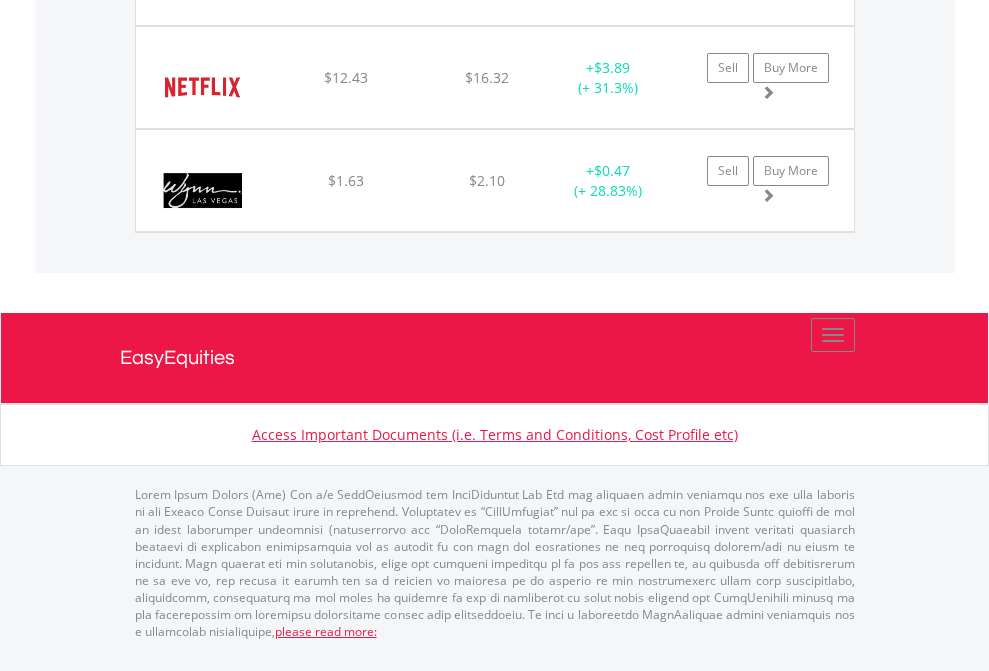 click on "EasyEquities GBP" at bounding box center [818, -1751] 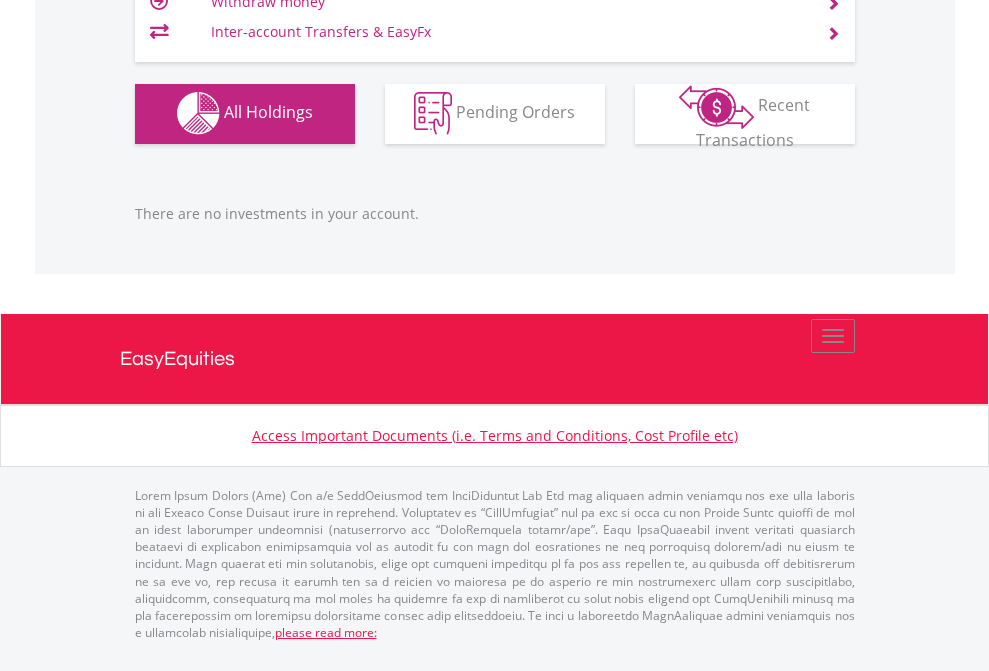 scroll, scrollTop: 1980, scrollLeft: 0, axis: vertical 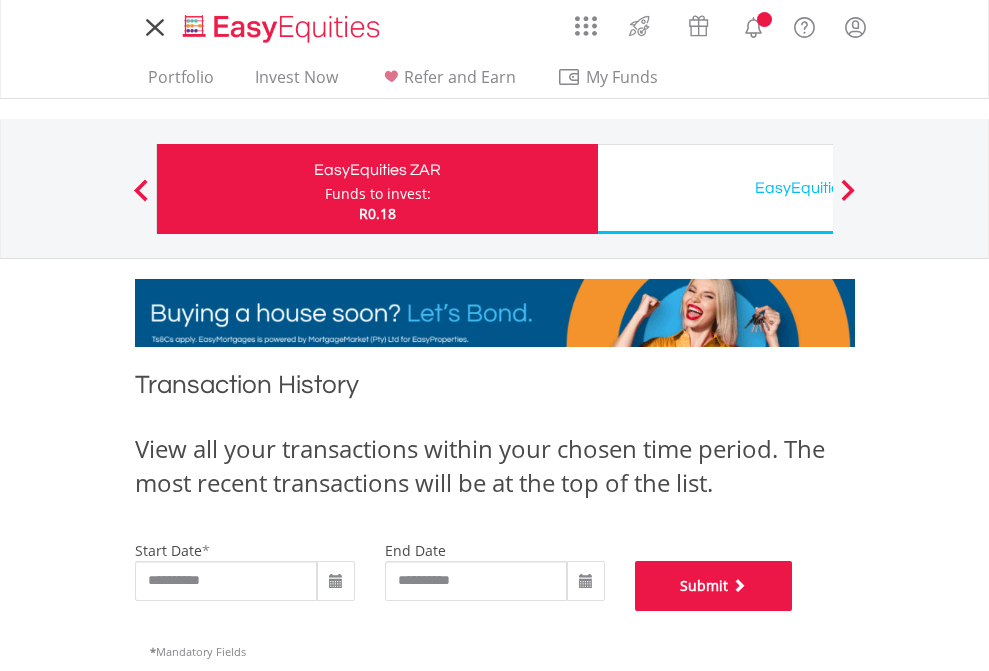 click on "Submit" at bounding box center [714, 586] 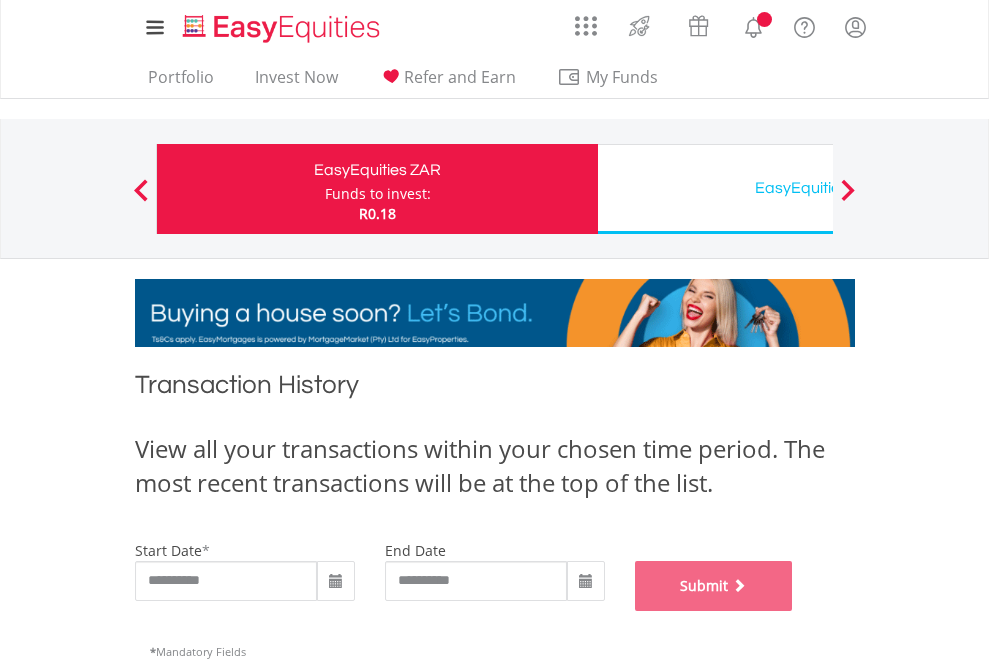 scroll, scrollTop: 811, scrollLeft: 0, axis: vertical 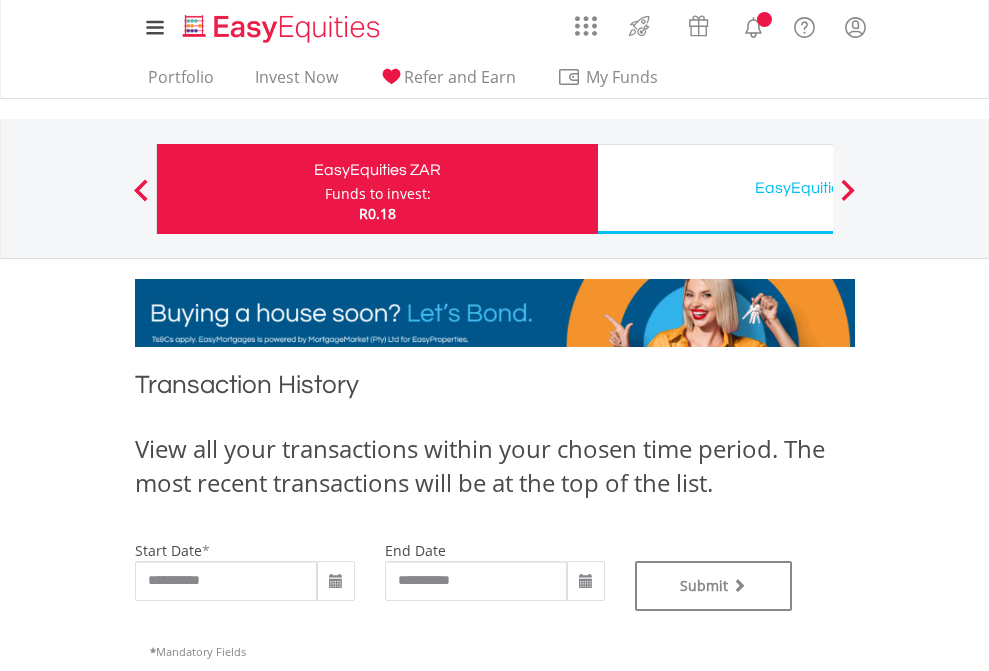 click on "EasyEquities USD" at bounding box center (818, 188) 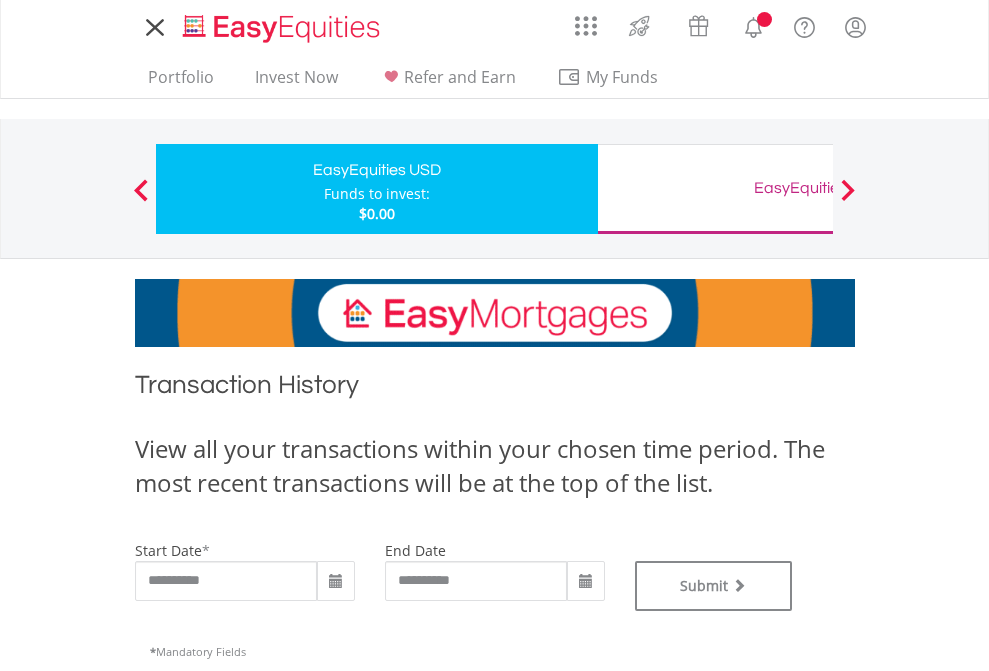 scroll, scrollTop: 0, scrollLeft: 0, axis: both 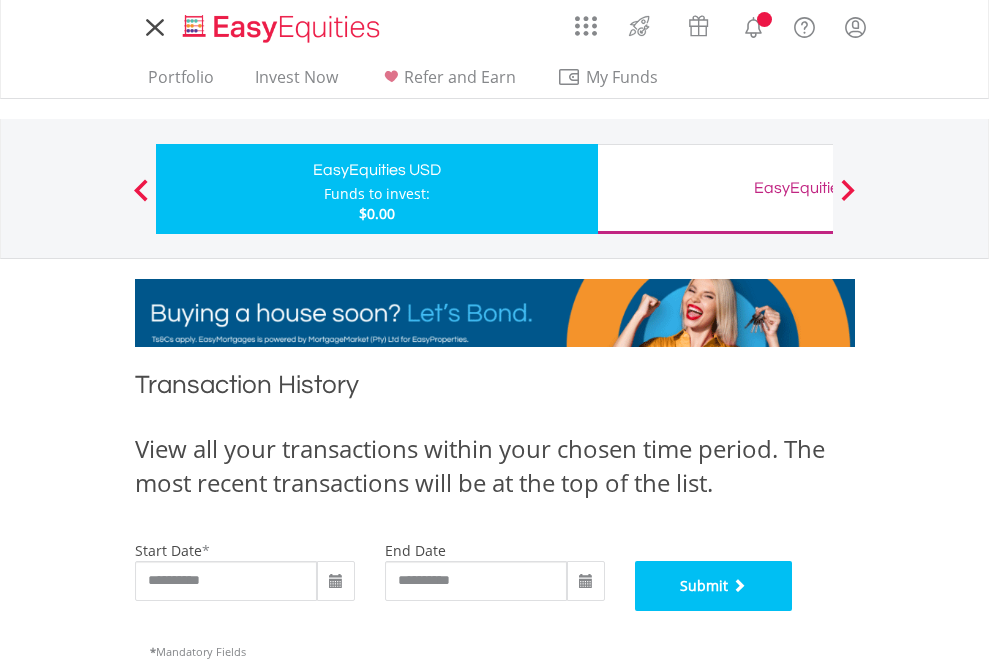 click on "Submit" at bounding box center [714, 586] 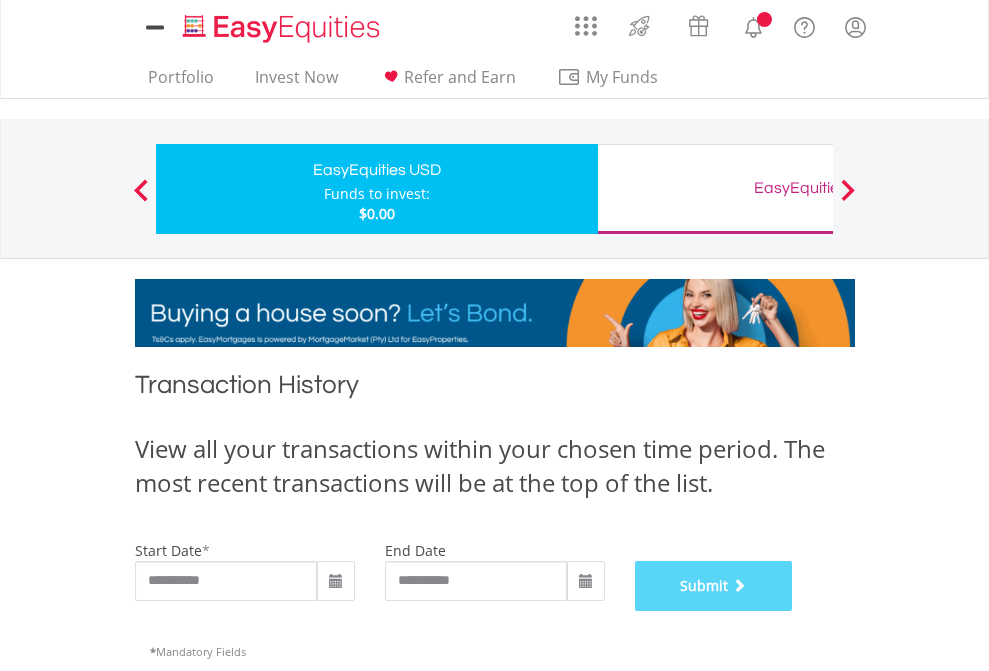 scroll, scrollTop: 811, scrollLeft: 0, axis: vertical 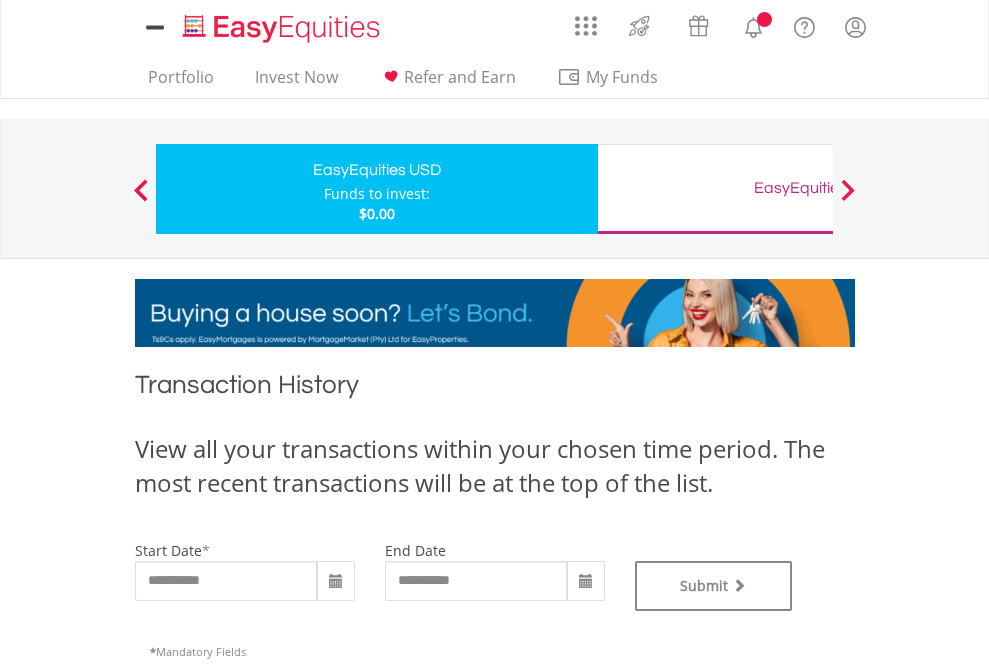 click on "EasyEquities GBP" at bounding box center [818, 188] 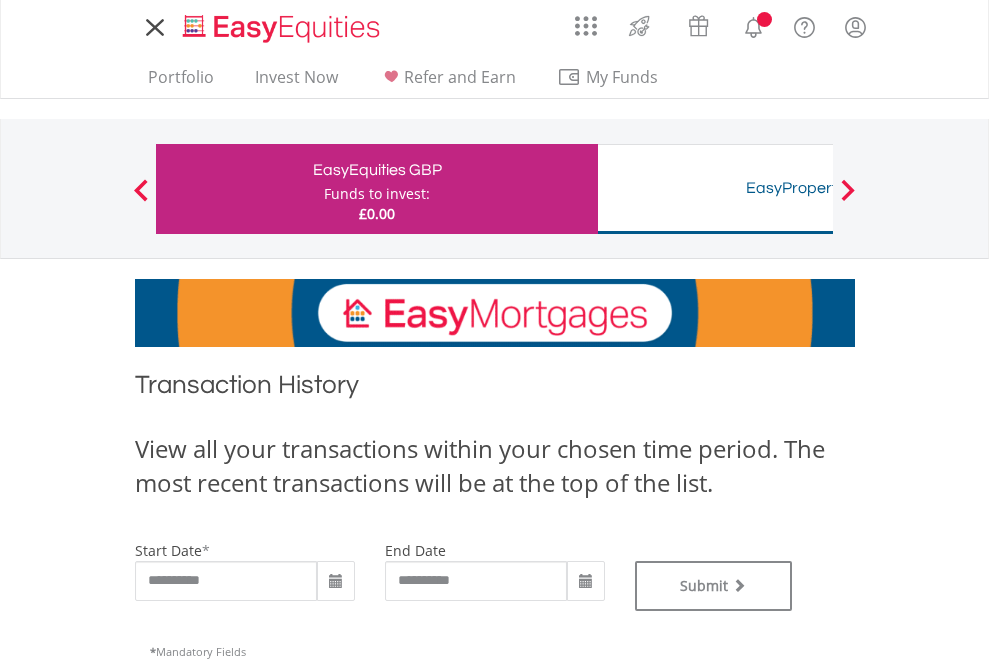 scroll, scrollTop: 0, scrollLeft: 0, axis: both 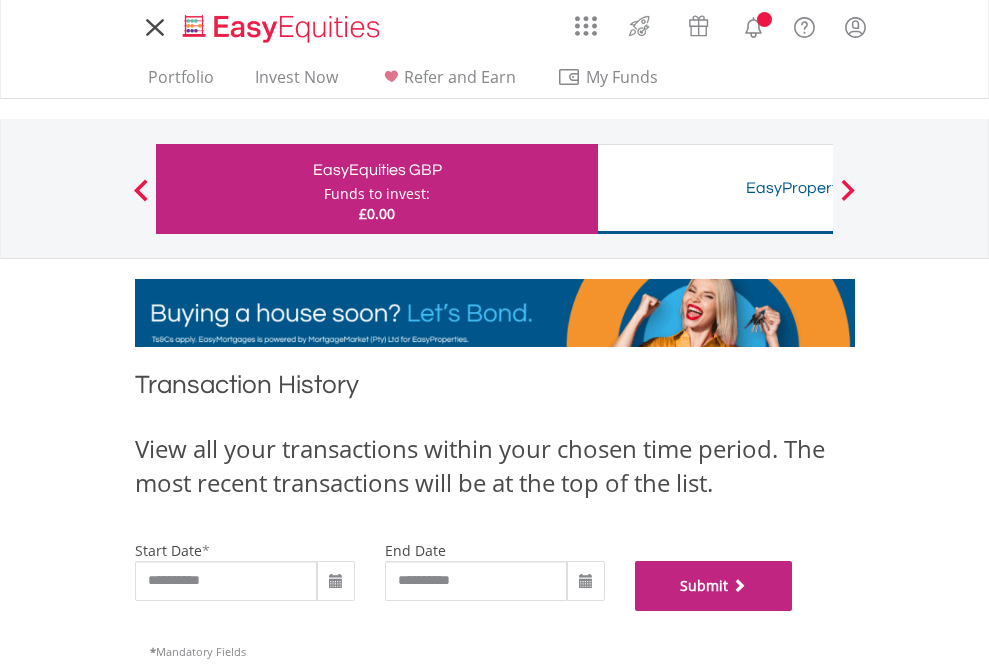 click on "Submit" at bounding box center (714, 586) 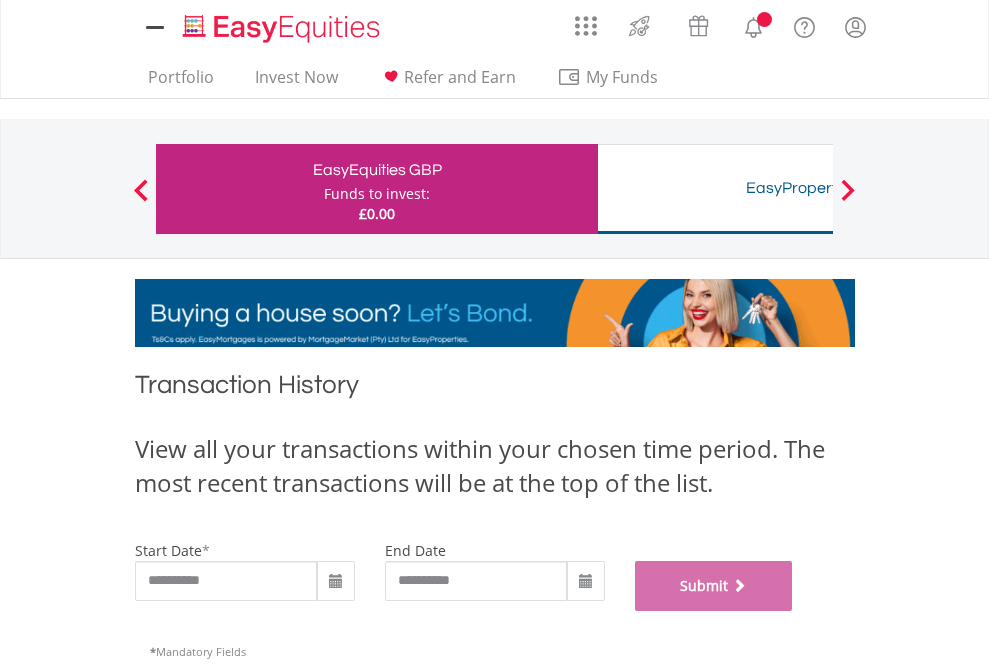 scroll, scrollTop: 811, scrollLeft: 0, axis: vertical 